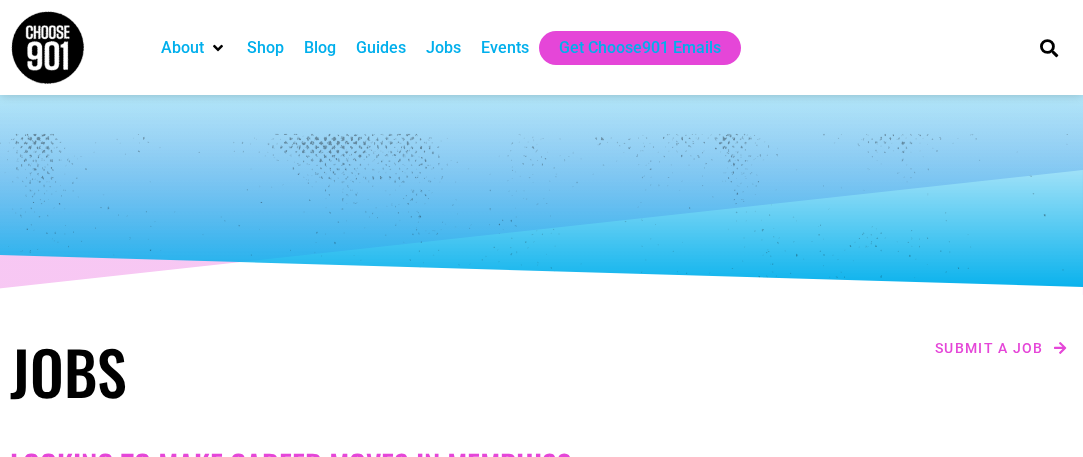 scroll, scrollTop: 400, scrollLeft: 0, axis: vertical 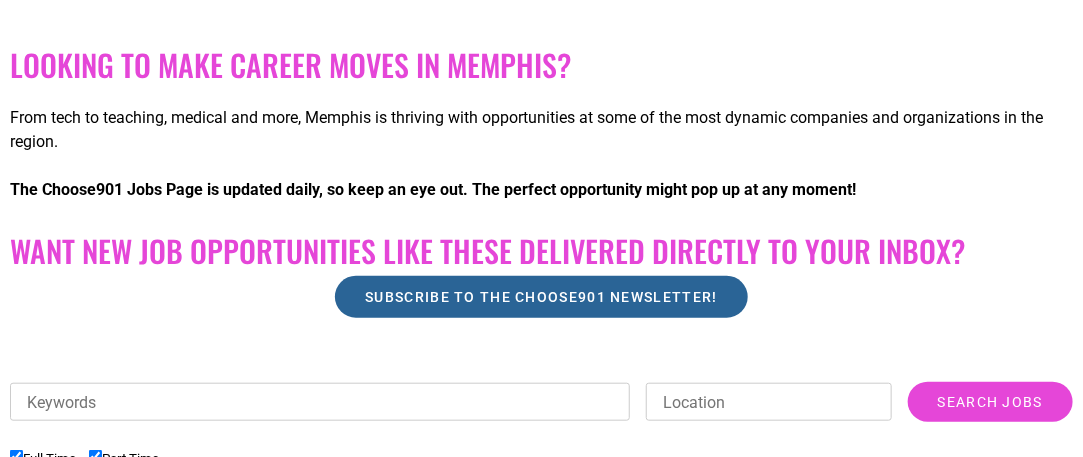 click on "Subscribe to the Choose901 newsletter!" at bounding box center [541, 297] 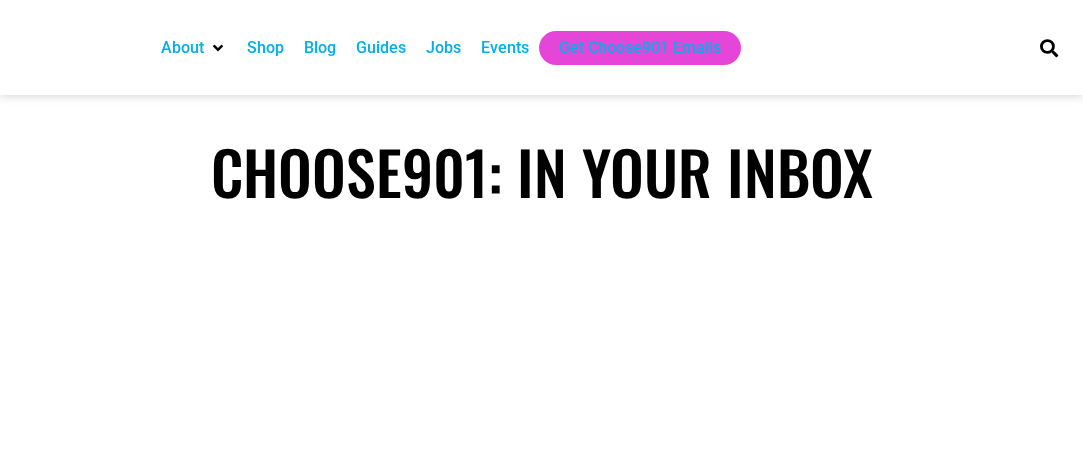 scroll, scrollTop: 0, scrollLeft: 0, axis: both 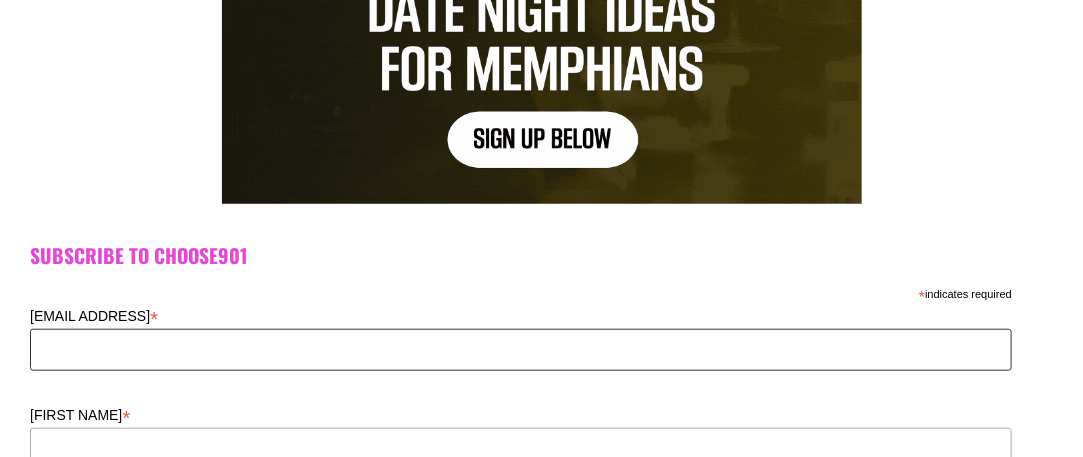 click on "Email Address  *" at bounding box center (521, 350) 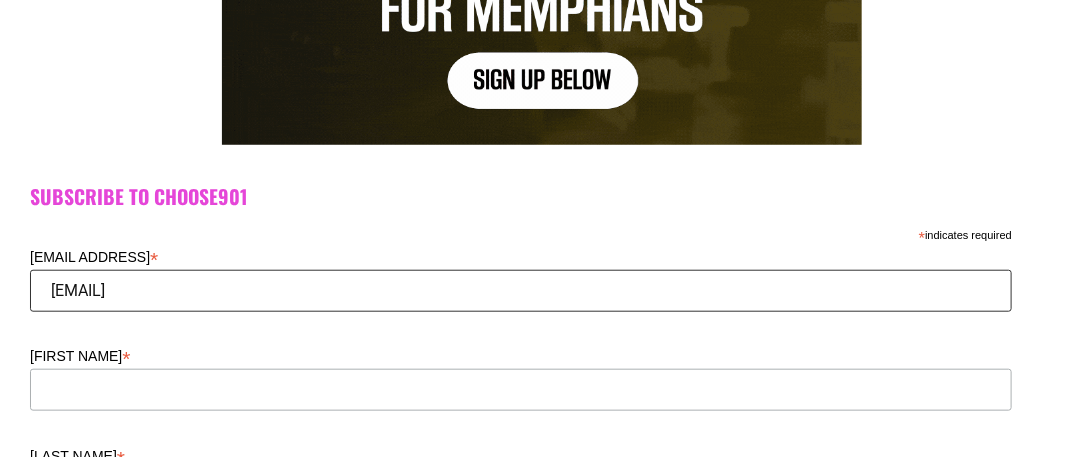 scroll, scrollTop: 500, scrollLeft: 0, axis: vertical 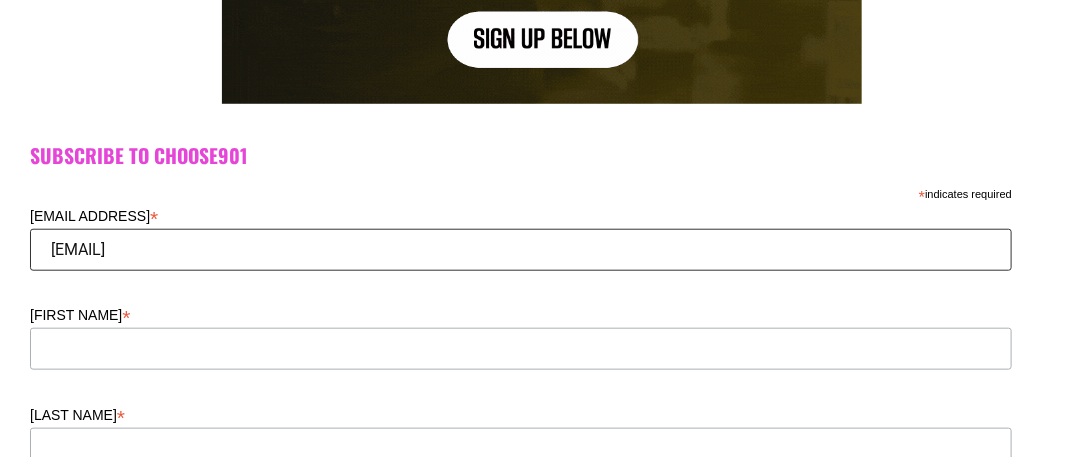 type on "murlene@ncclife.org" 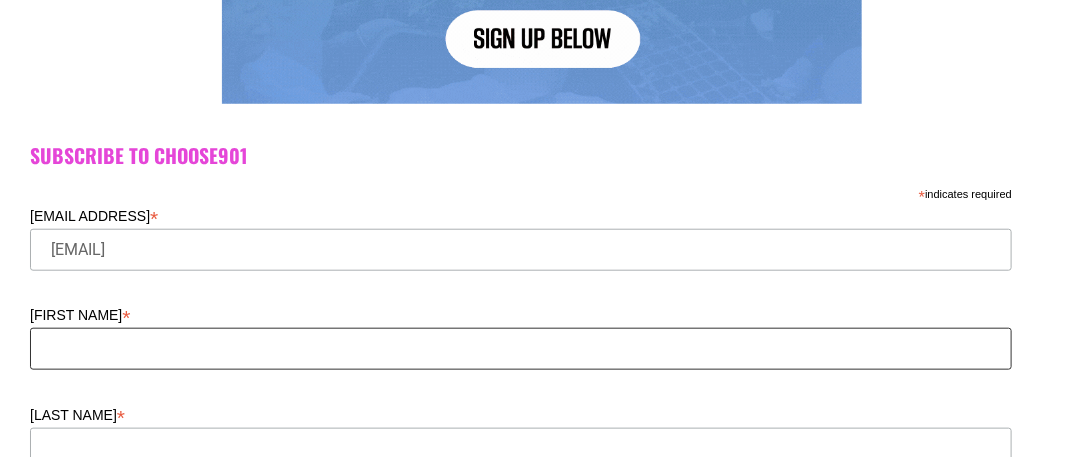 click on "First Name  *" at bounding box center (521, 349) 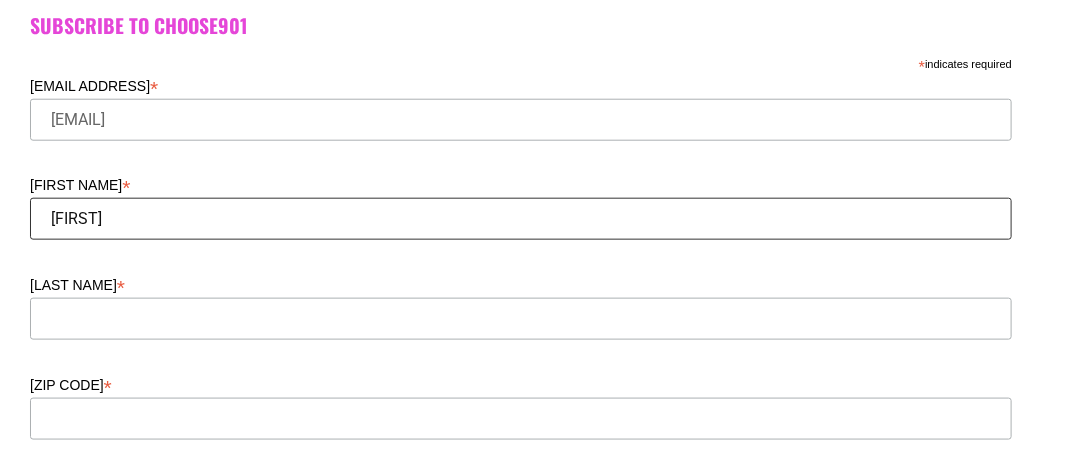 scroll, scrollTop: 700, scrollLeft: 0, axis: vertical 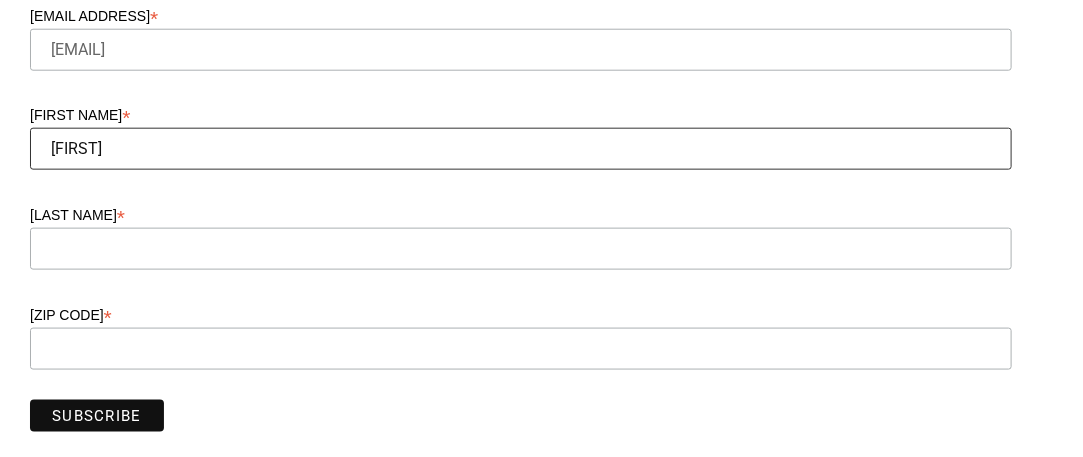 type on "Murlene" 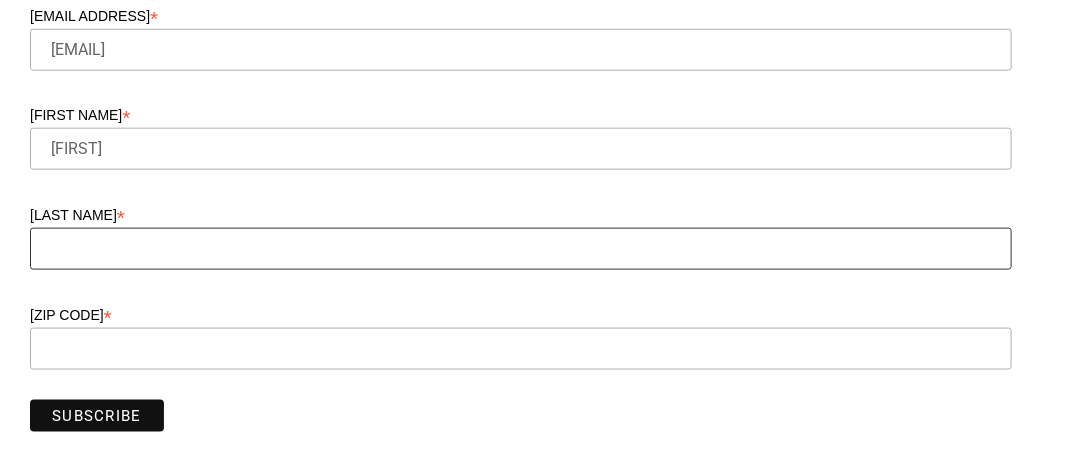 click on "Last Name  *" at bounding box center (521, 249) 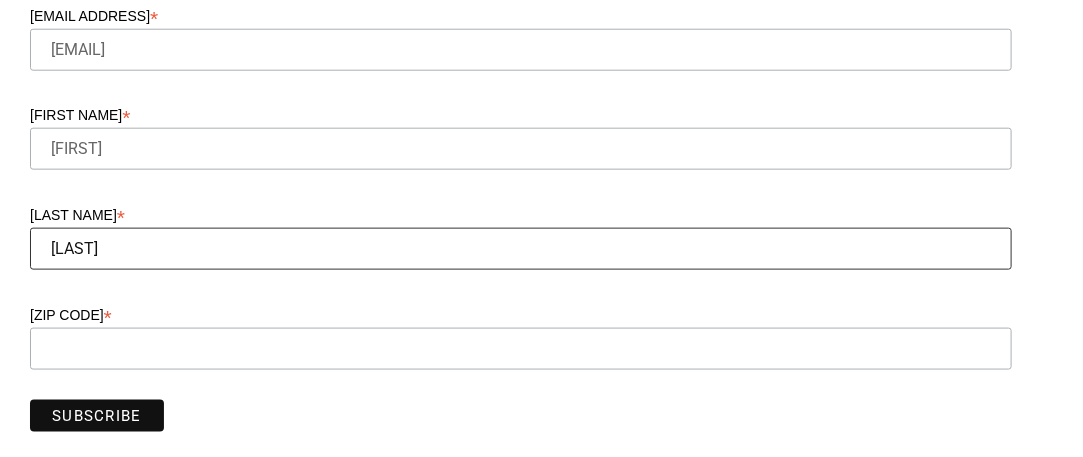 type on "Beauregard" 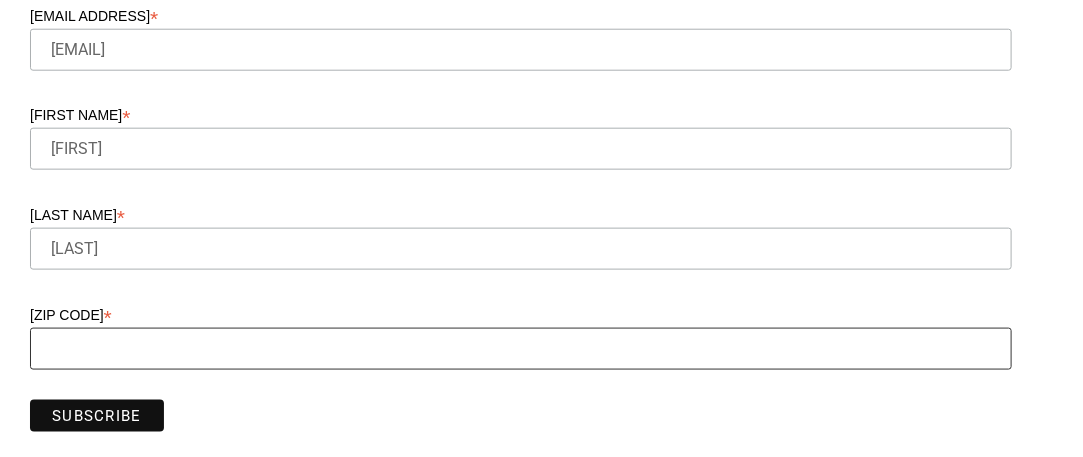 click on "Zip Code  *" at bounding box center (521, 349) 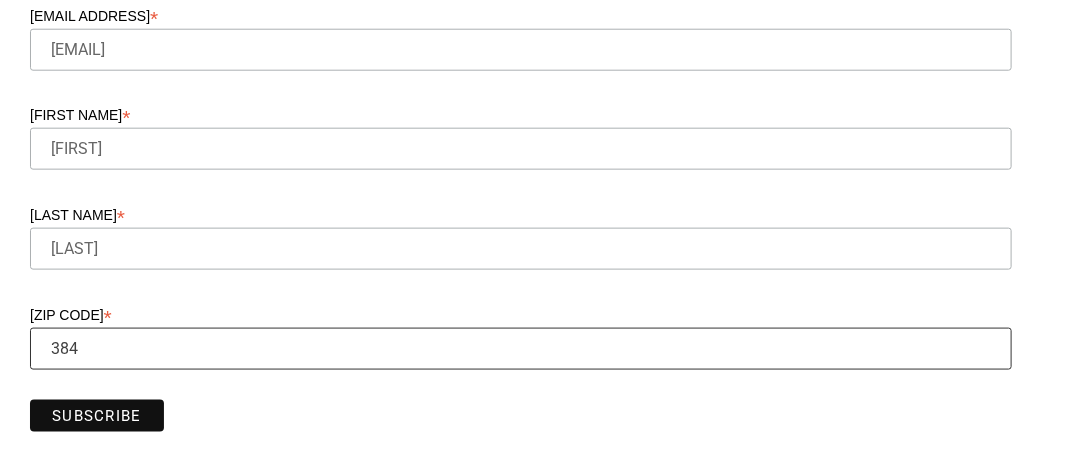 click on "Zip Code  *" at bounding box center [521, 349] 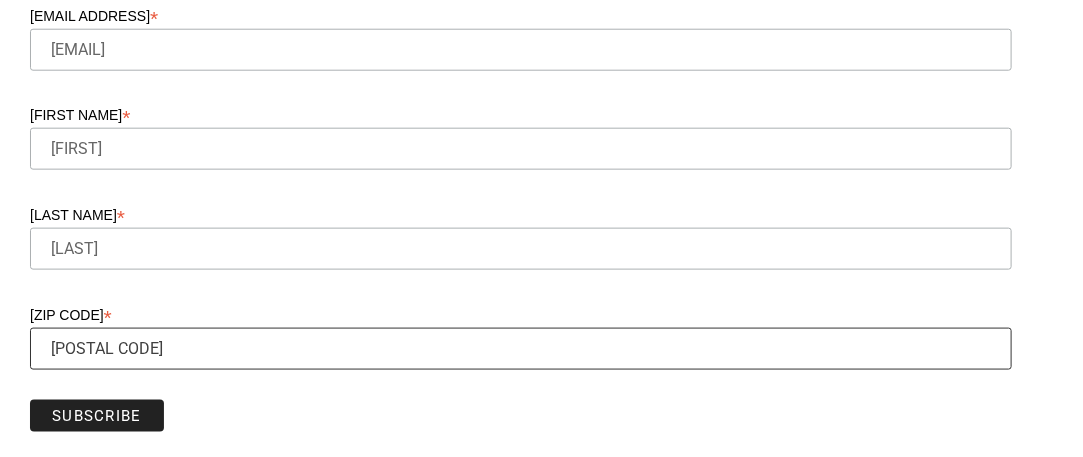 type on "38111" 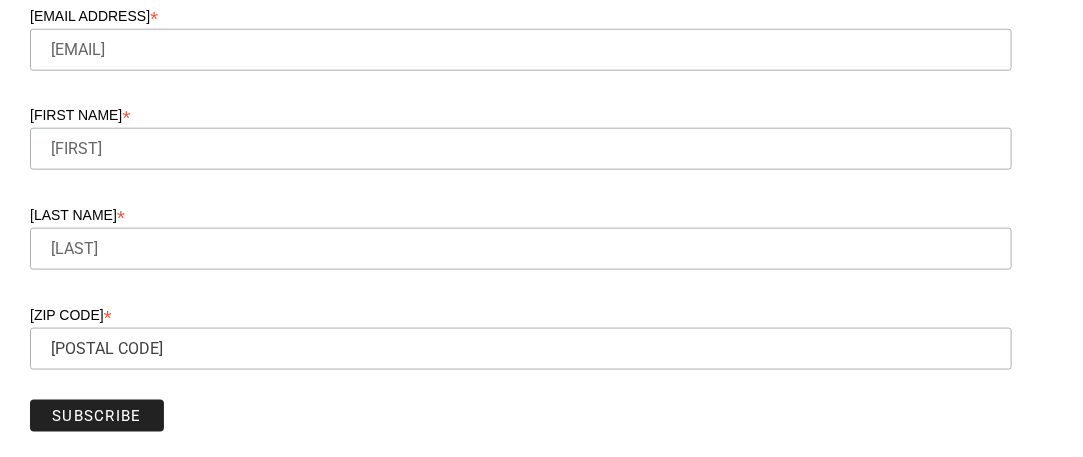 click on "Subscribe" at bounding box center (97, 416) 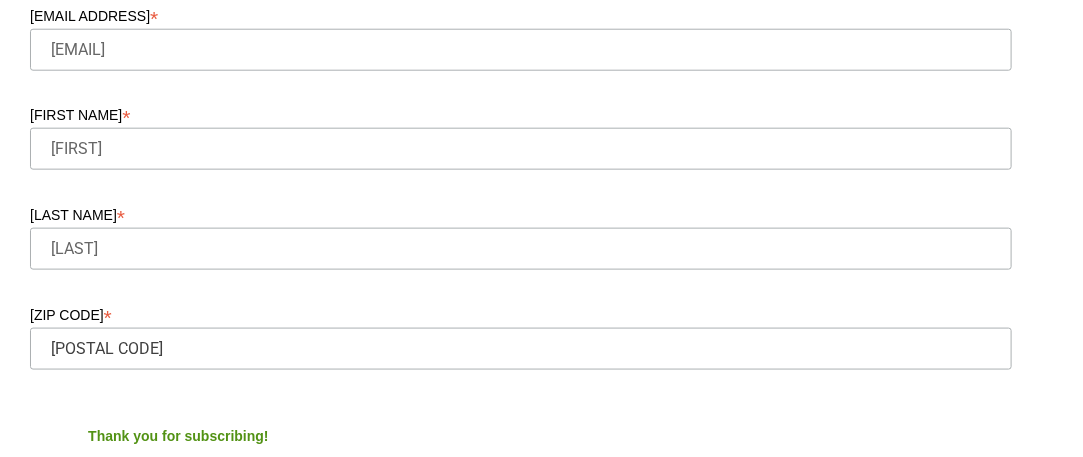 click on "Subscribe" at bounding box center [97, 481] 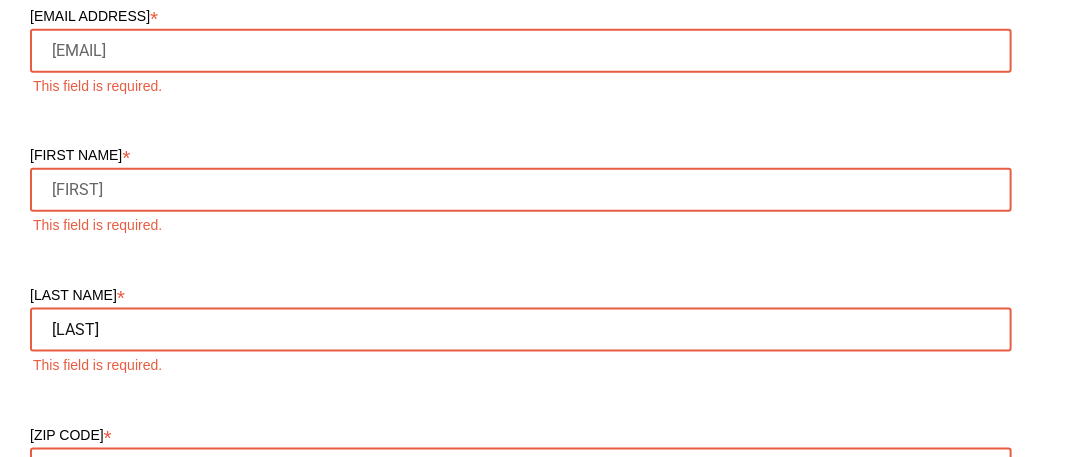 type 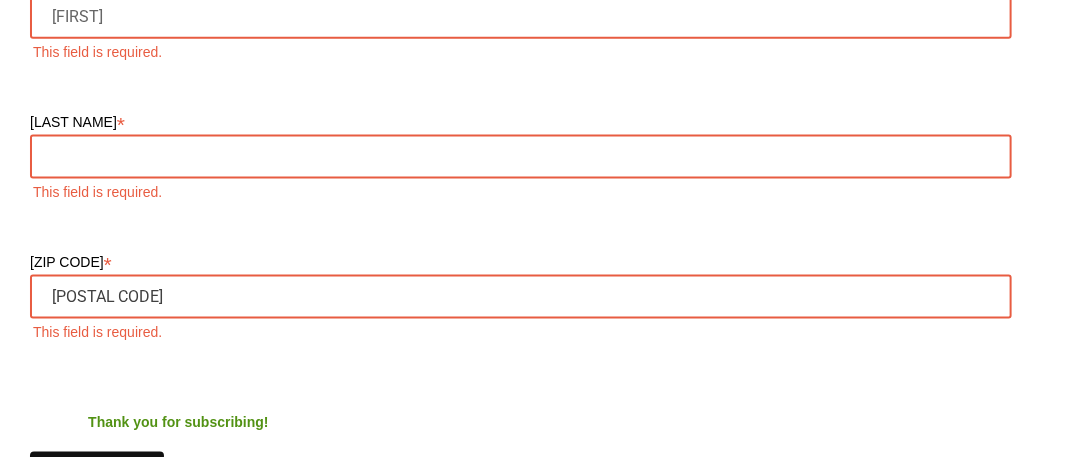 scroll, scrollTop: 900, scrollLeft: 0, axis: vertical 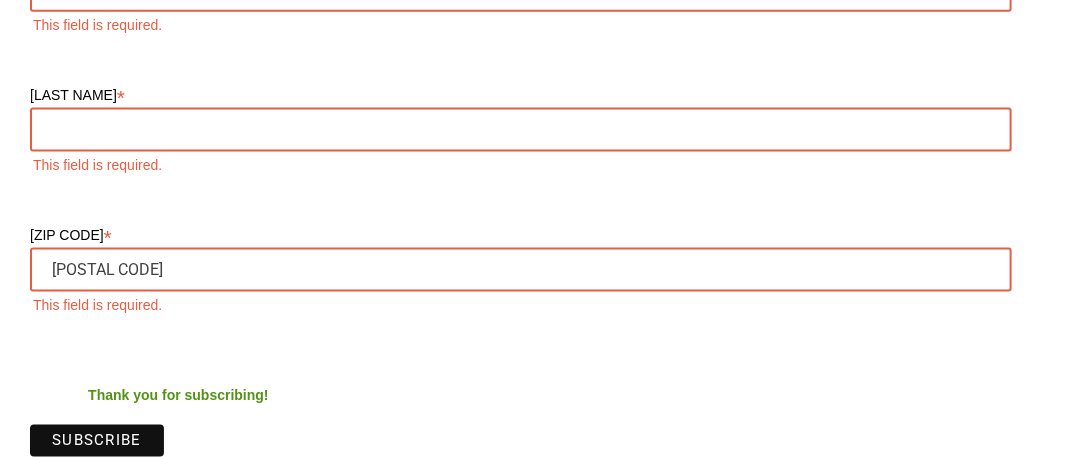 click on "Zip Code  *" at bounding box center [521, 270] 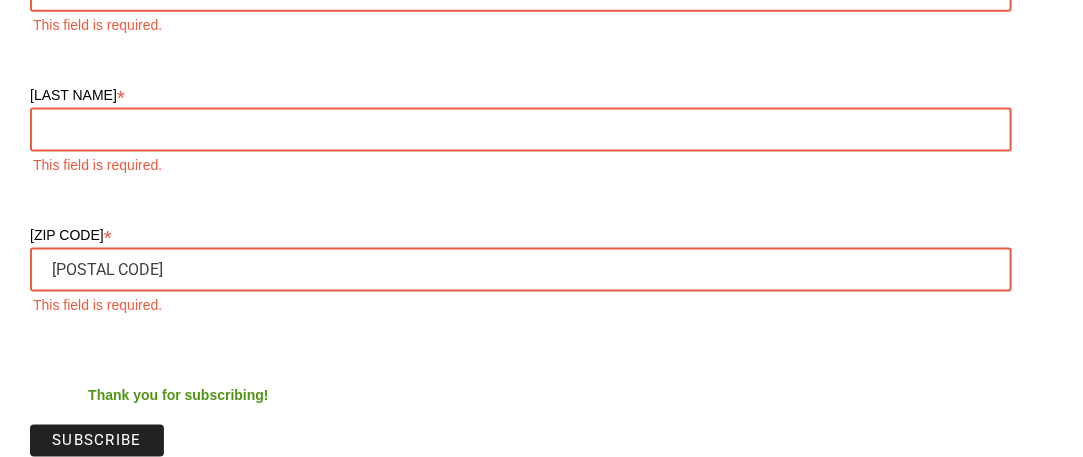 type on "38114" 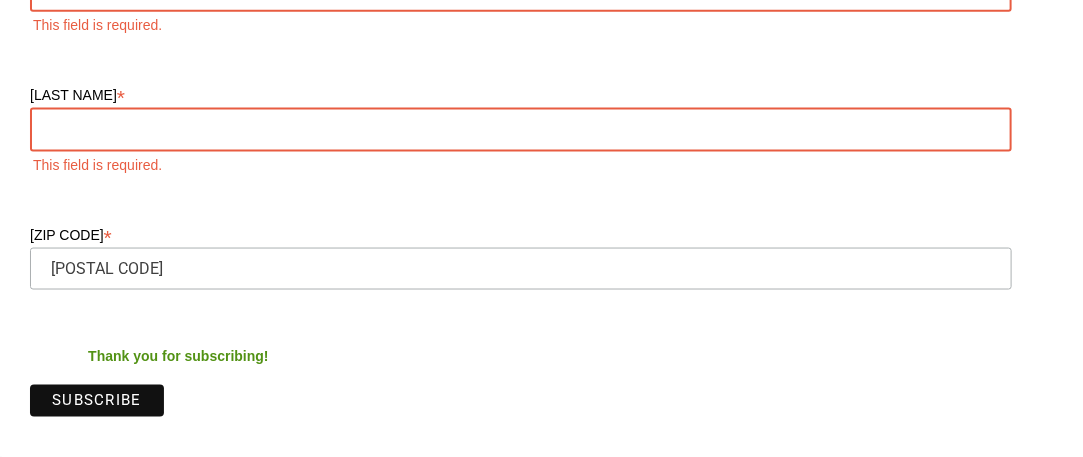 click on "Last Name  *" at bounding box center [521, 130] 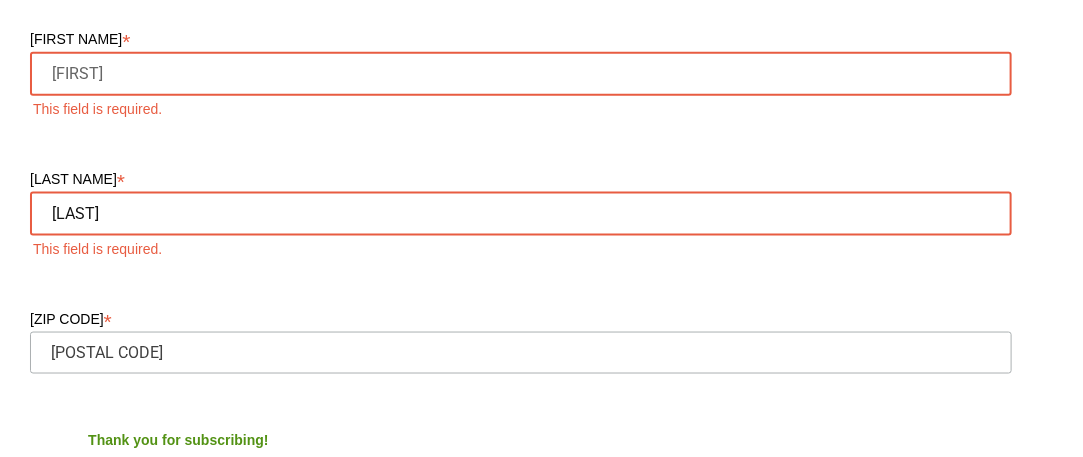scroll, scrollTop: 600, scrollLeft: 0, axis: vertical 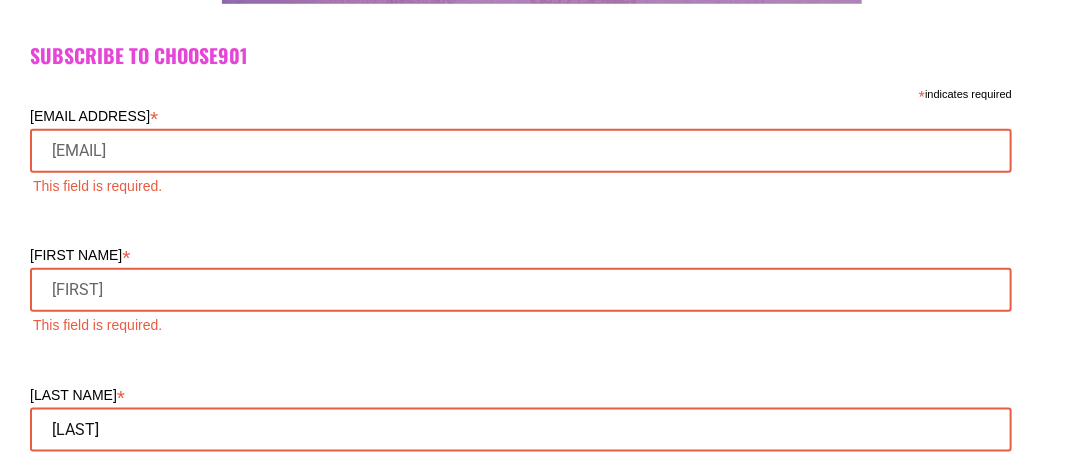 type on "Beauregard" 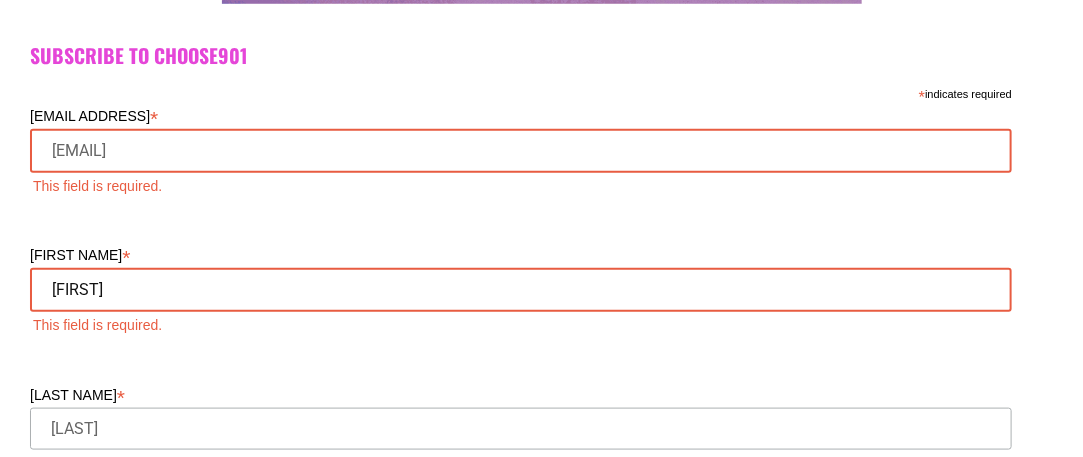 click on "Murlene" at bounding box center [521, 290] 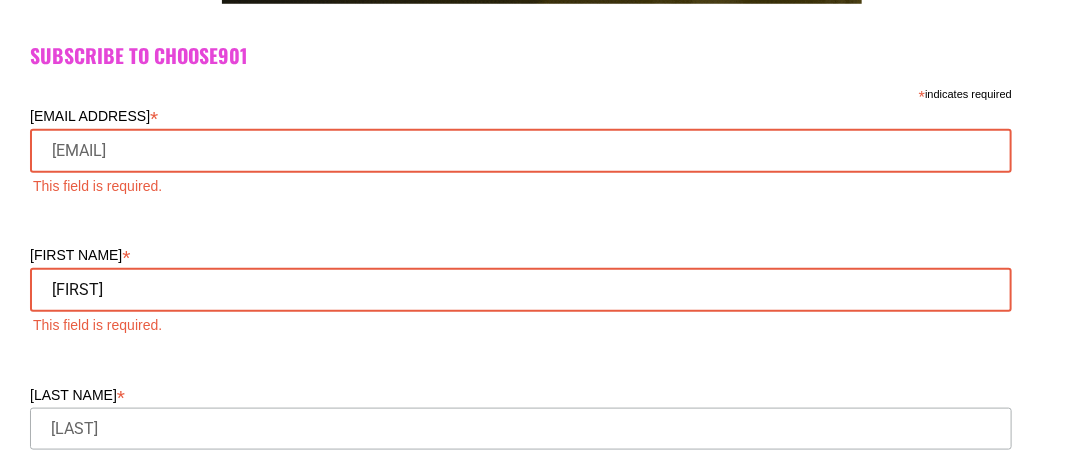 type on "Murlene" 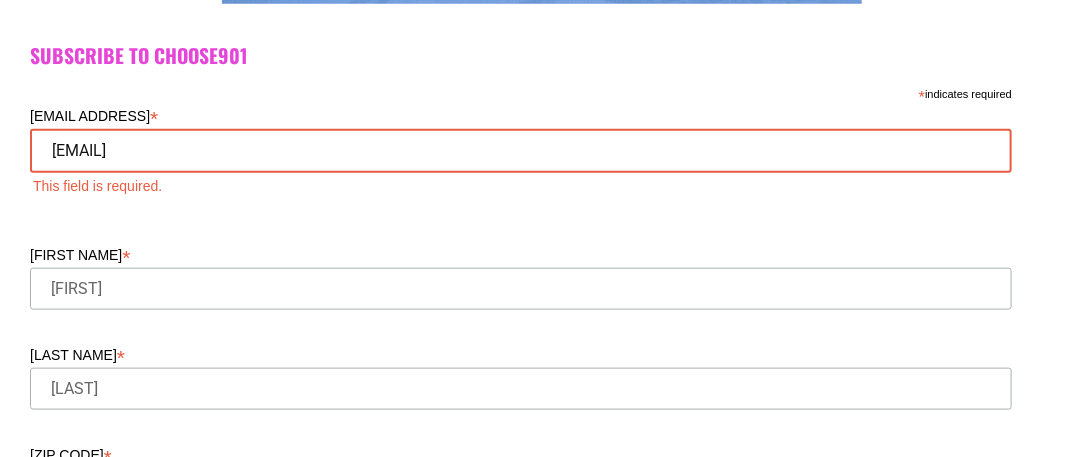 click on "murlene@ncclife.org" at bounding box center (521, 151) 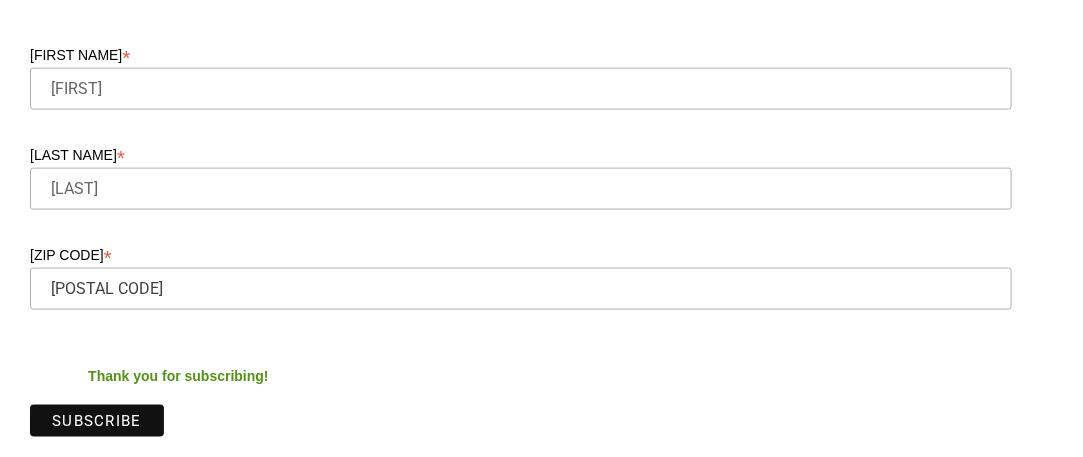 scroll, scrollTop: 900, scrollLeft: 0, axis: vertical 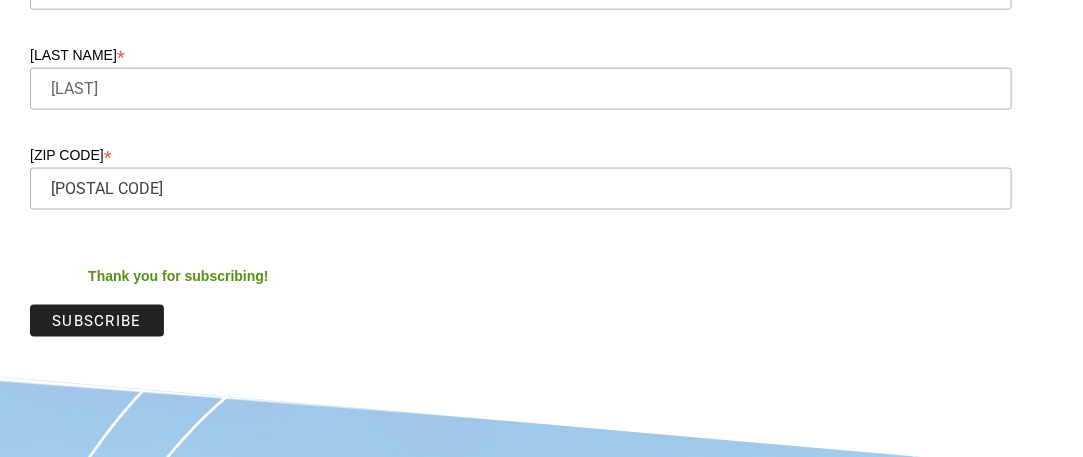 type on "murlene@ncclife.org" 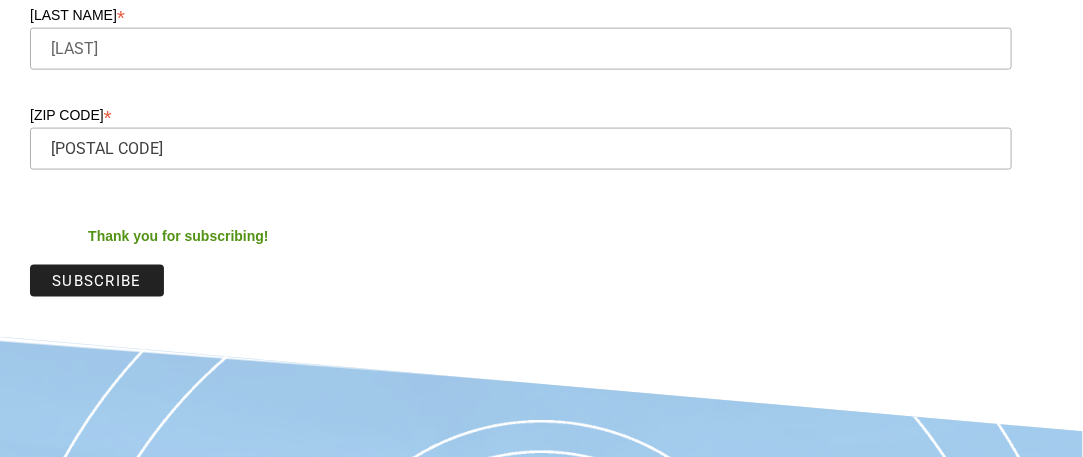 scroll, scrollTop: 860, scrollLeft: 0, axis: vertical 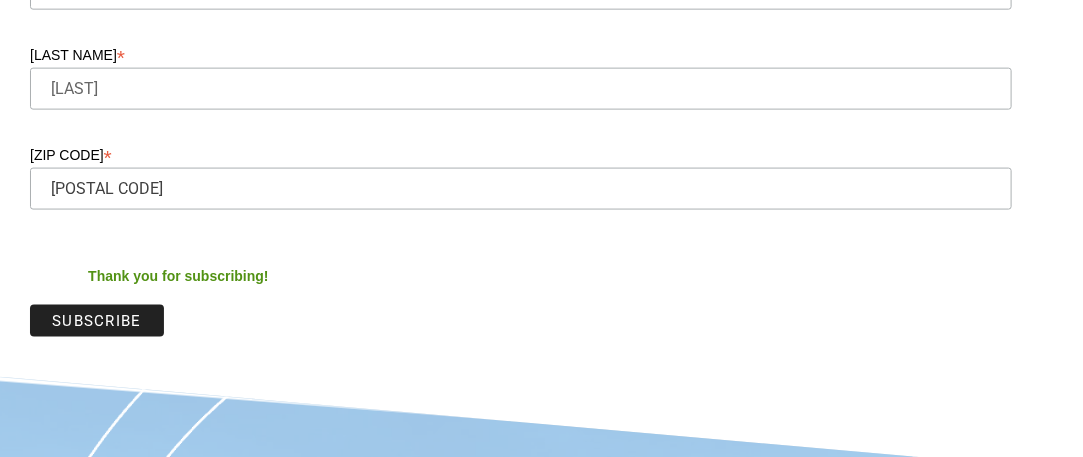 click on "Subscribe" at bounding box center [97, 321] 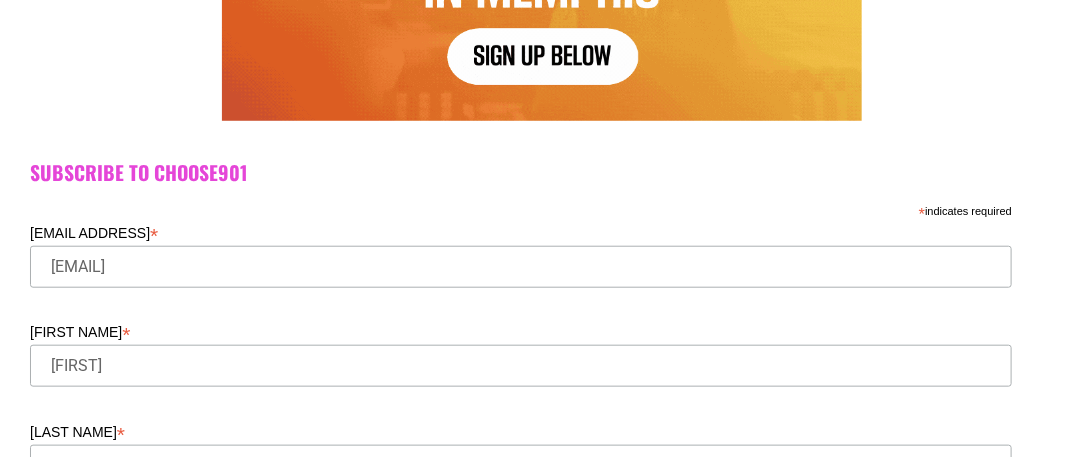 scroll, scrollTop: 460, scrollLeft: 0, axis: vertical 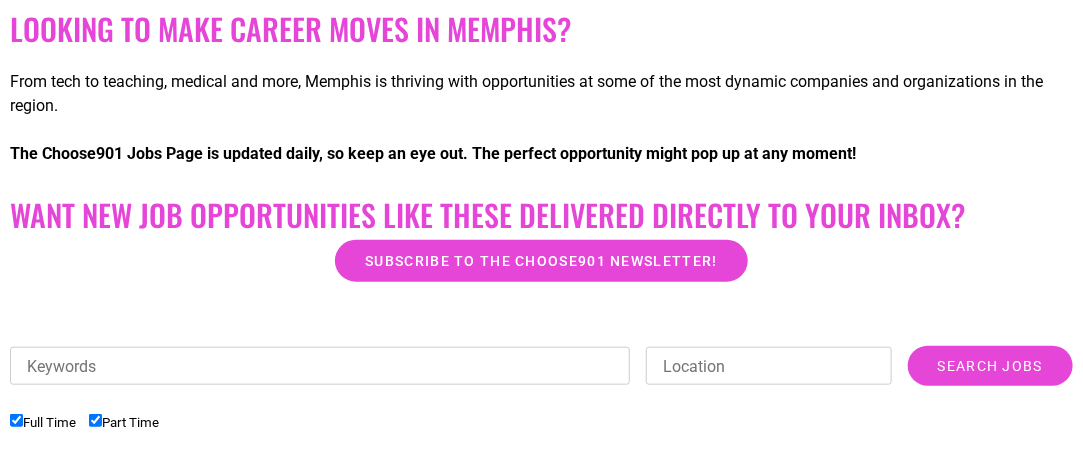 checkbox on "true" 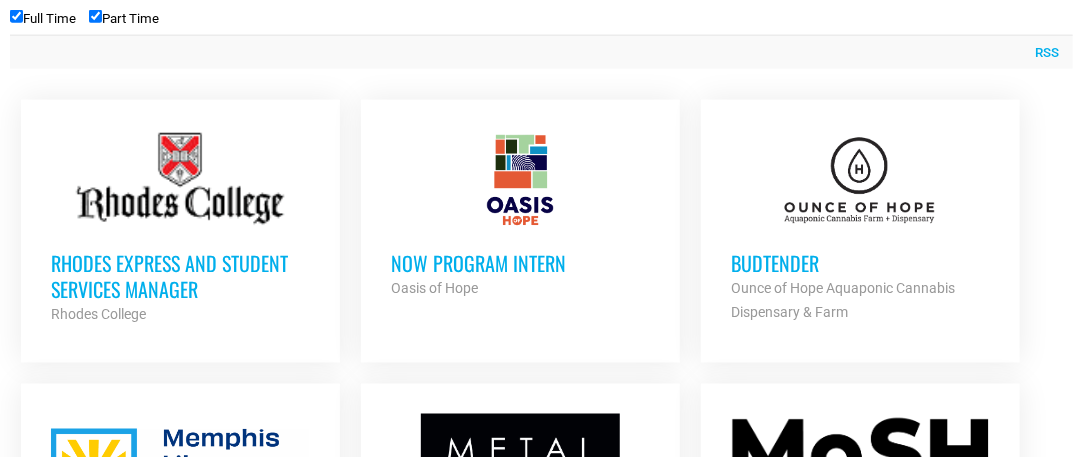 scroll, scrollTop: 908, scrollLeft: 0, axis: vertical 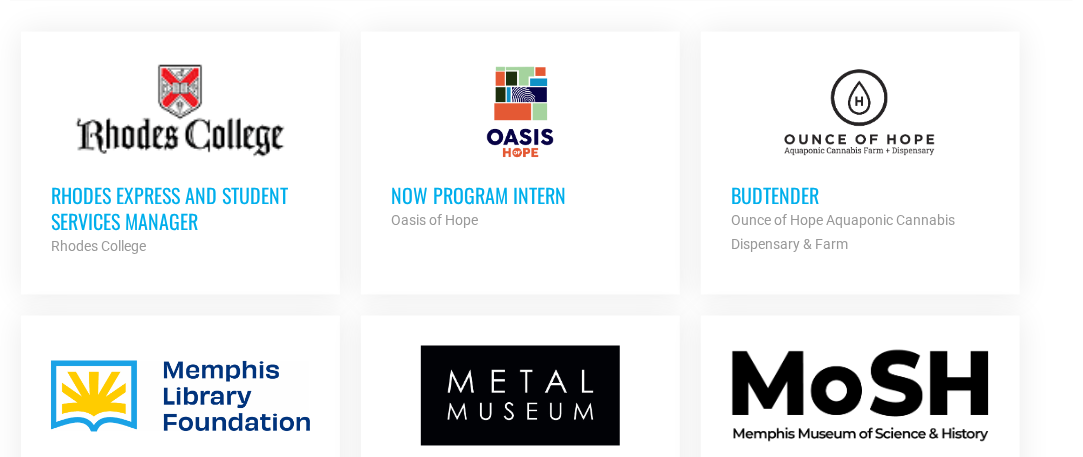 click at bounding box center [520, 112] 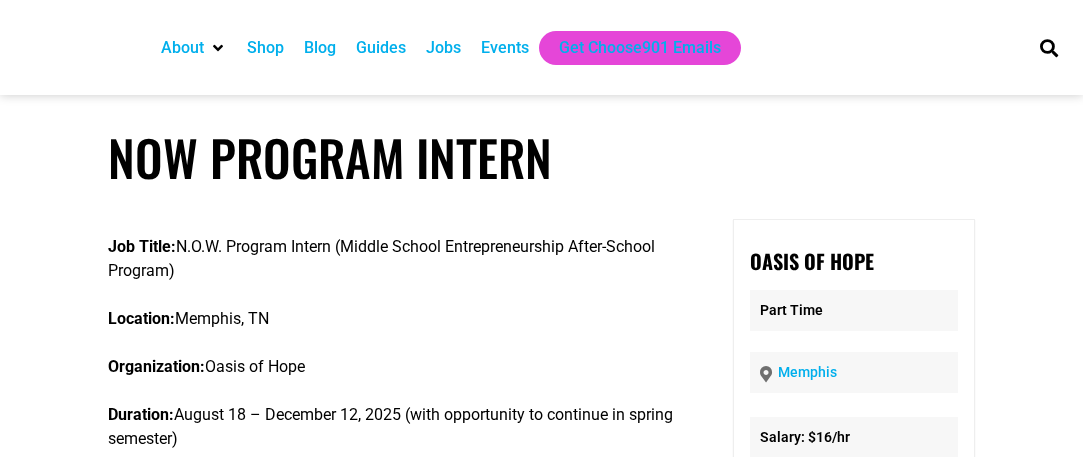 scroll, scrollTop: 0, scrollLeft: 0, axis: both 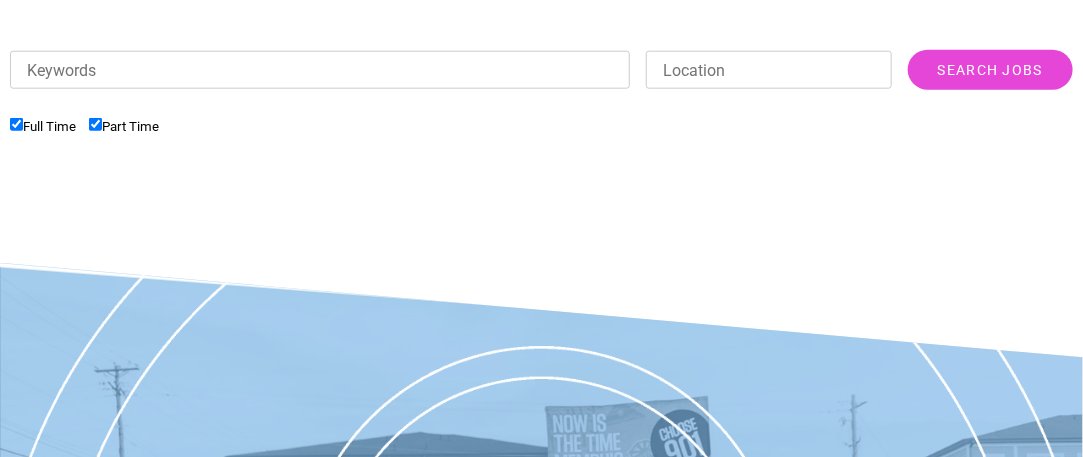 checkbox on "true" 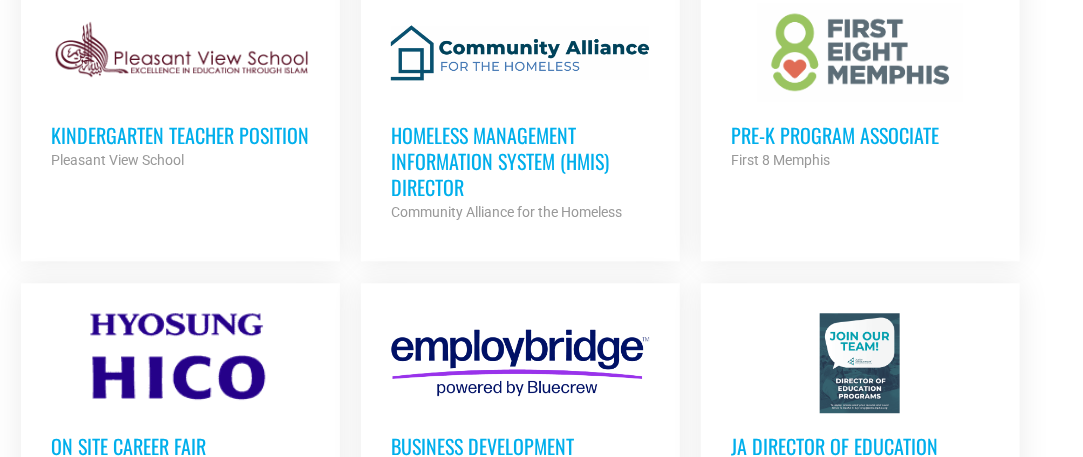 scroll, scrollTop: 1508, scrollLeft: 0, axis: vertical 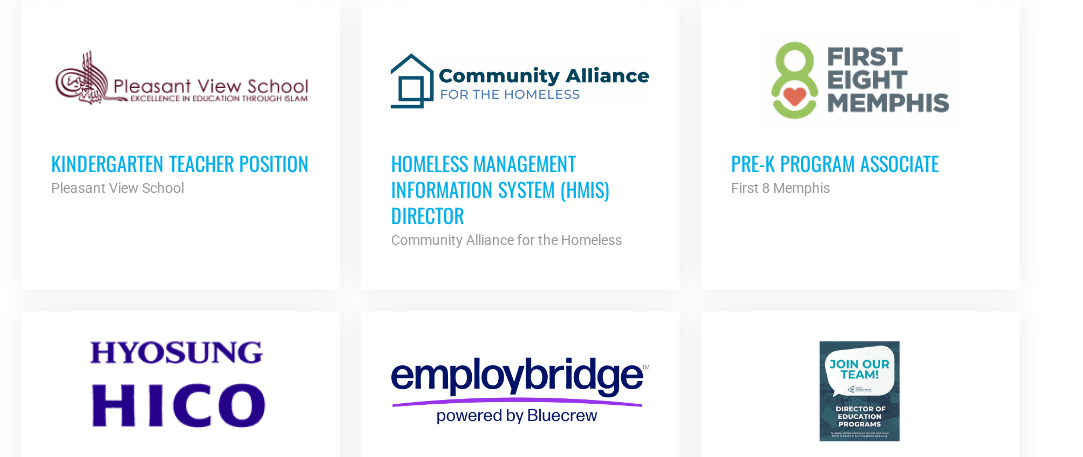 click on "Homeless Management Information System (HMIS) Director" at bounding box center [520, 189] 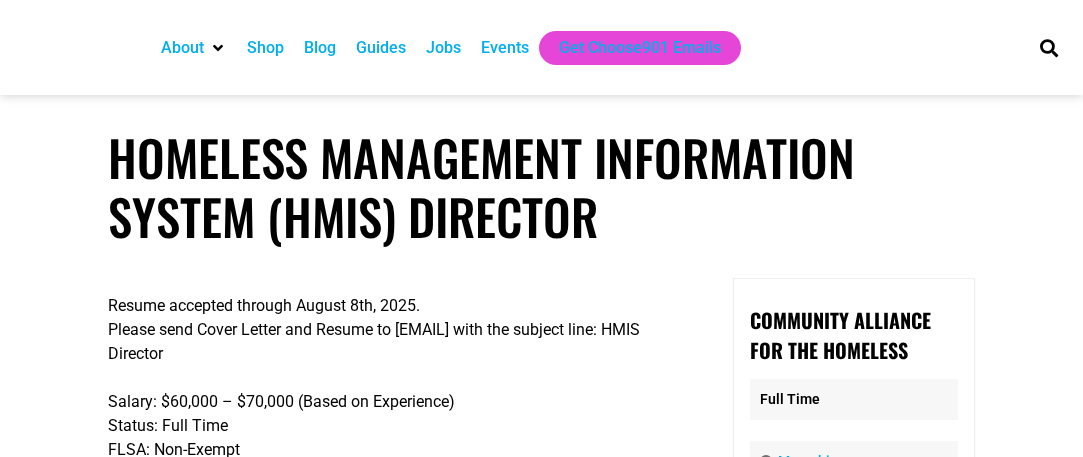 scroll, scrollTop: 0, scrollLeft: 0, axis: both 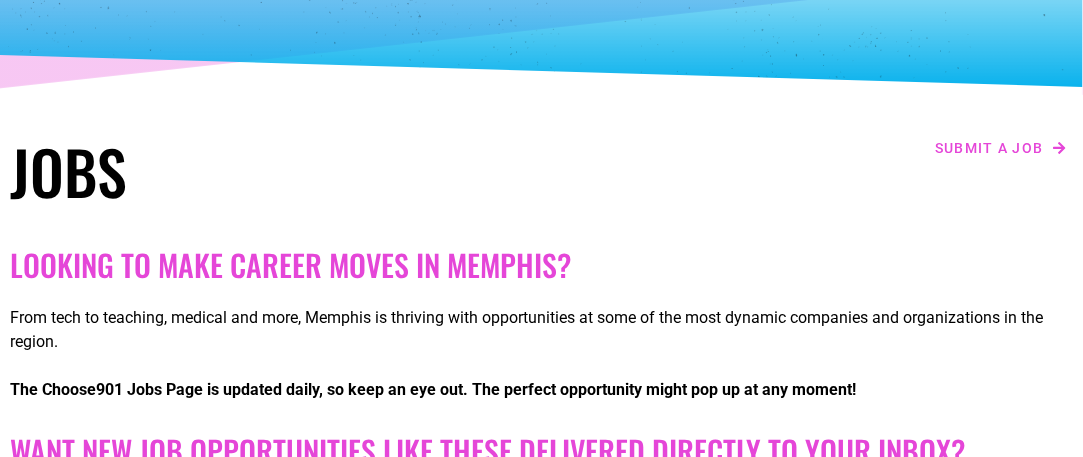 checkbox on "true" 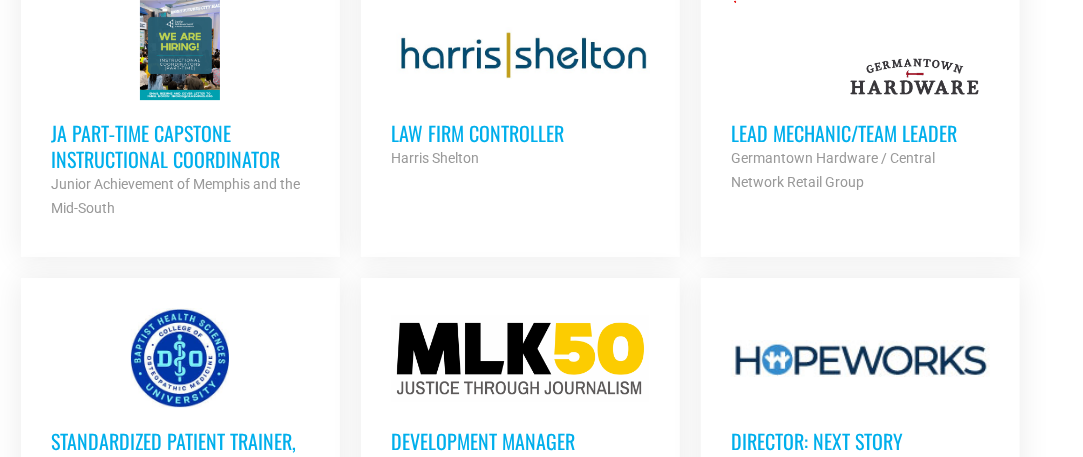 scroll, scrollTop: 2100, scrollLeft: 0, axis: vertical 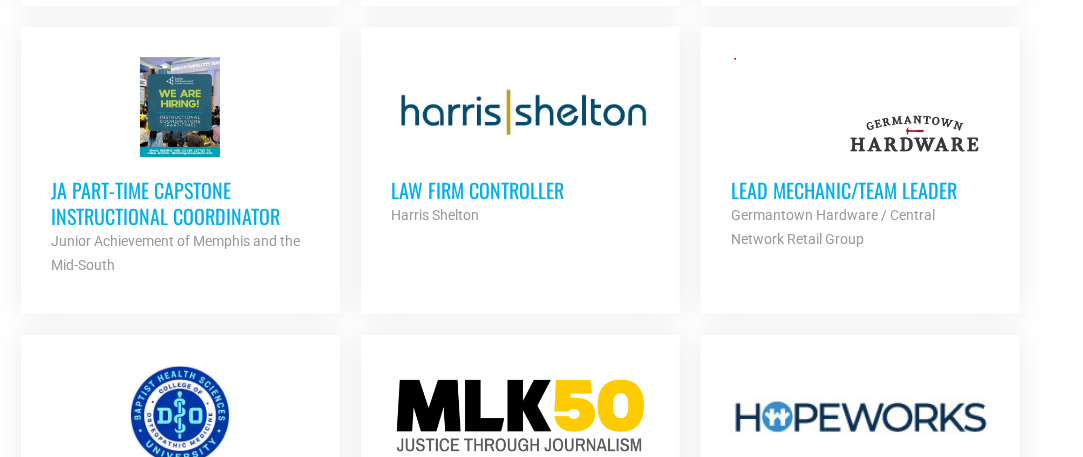 click on "Law Firm Controller" at bounding box center [520, 190] 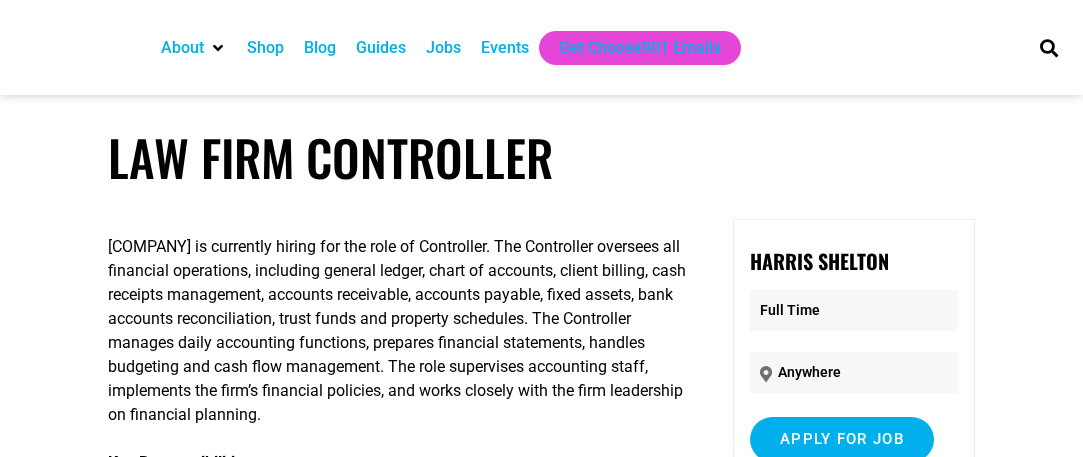 scroll, scrollTop: 0, scrollLeft: 0, axis: both 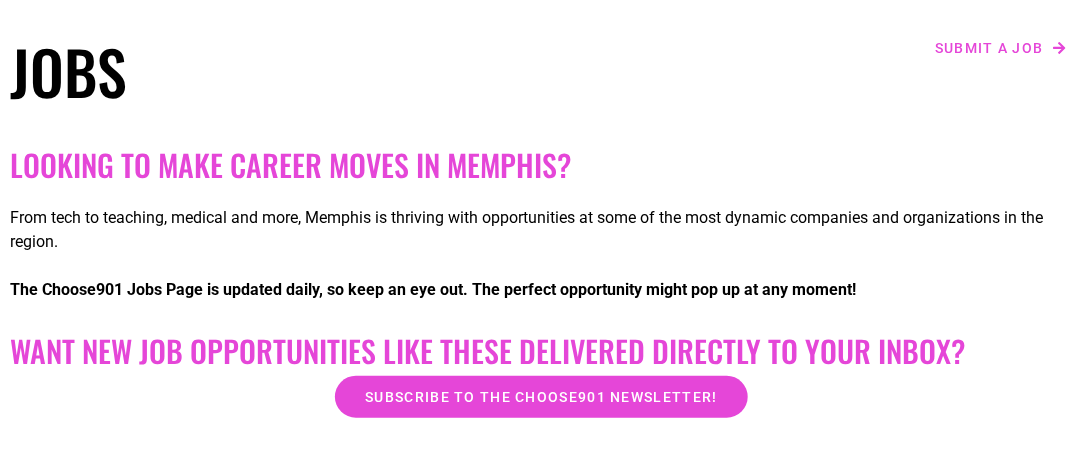checkbox on "true" 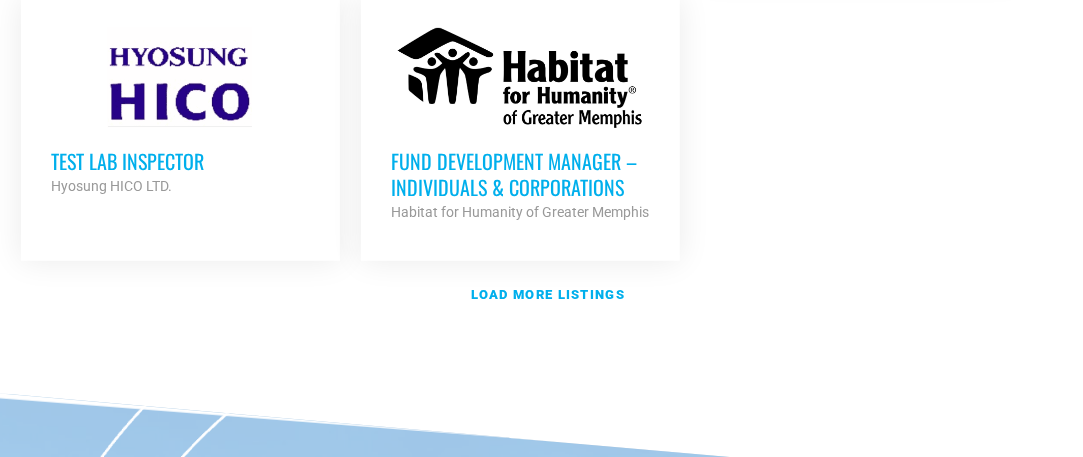 scroll, scrollTop: 2800, scrollLeft: 0, axis: vertical 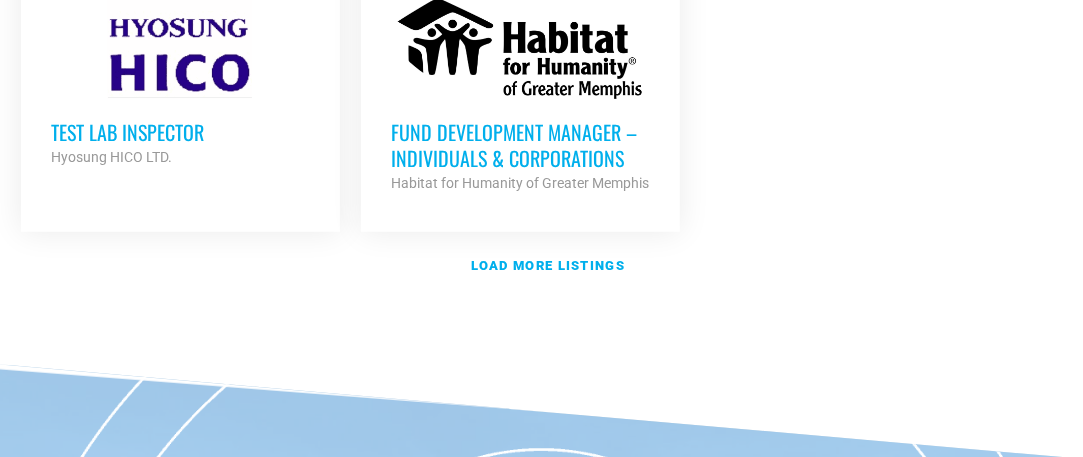 click on "Fund Development Manager – Individuals & Corporations" at bounding box center [520, 145] 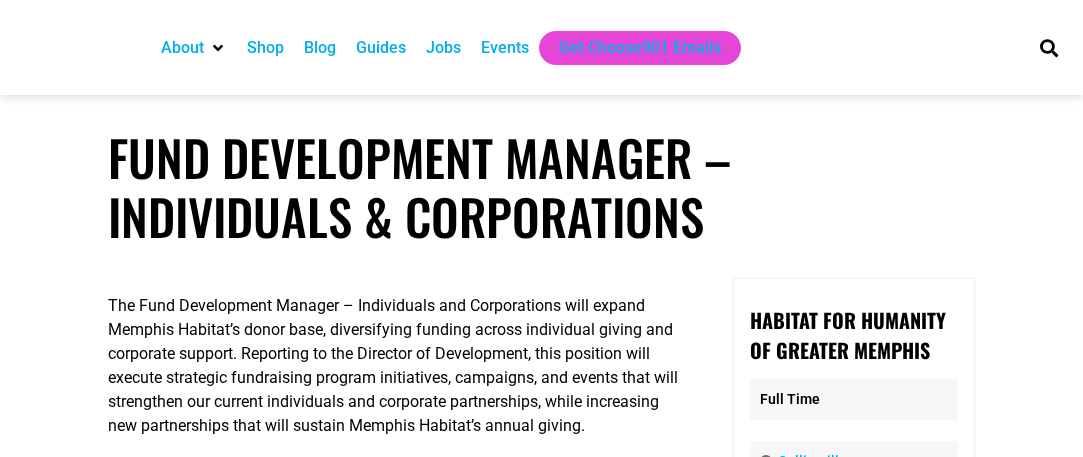 scroll, scrollTop: 0, scrollLeft: 0, axis: both 